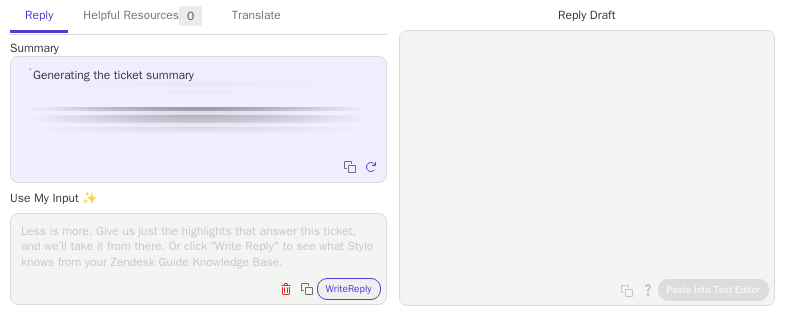 scroll, scrollTop: 0, scrollLeft: 0, axis: both 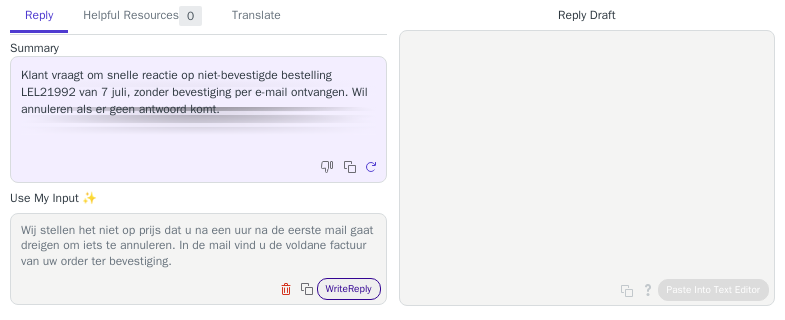 type on "Wij stellen het niet op prijs dat u na een uur na de eerste mail gaat dreigen om iets te annuleren. In de mail vind u de voldane factuur van uw order ter bevestiging." 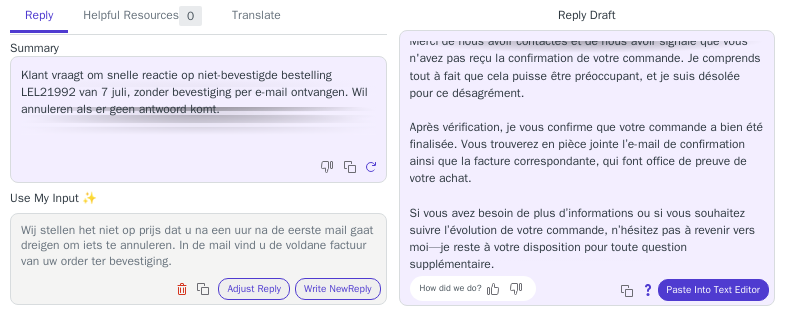 scroll, scrollTop: 45, scrollLeft: 0, axis: vertical 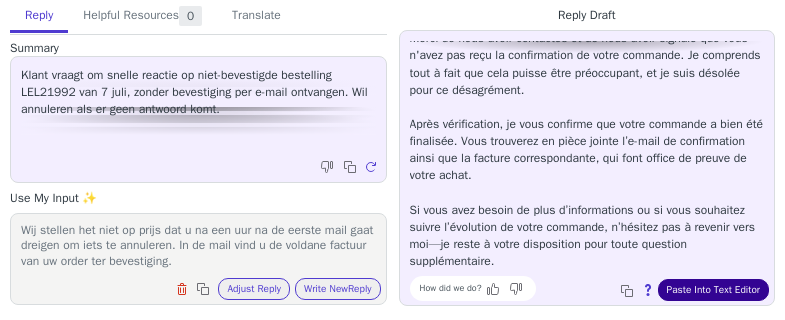 click on "Paste Into Text Editor" at bounding box center [713, 290] 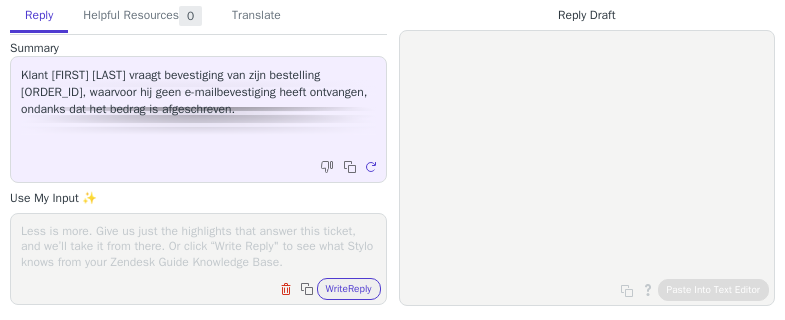 scroll, scrollTop: 0, scrollLeft: 0, axis: both 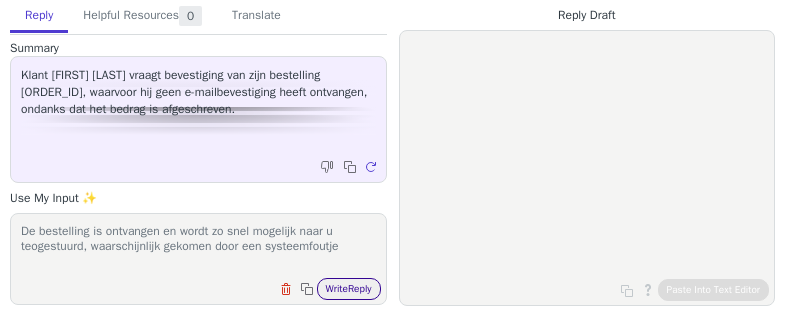 type on "De bestelling is ontvangen en wordt zo snel mogelijk naar u teogestuurd, waarschijnlijk gekomen door een systeemfoutje" 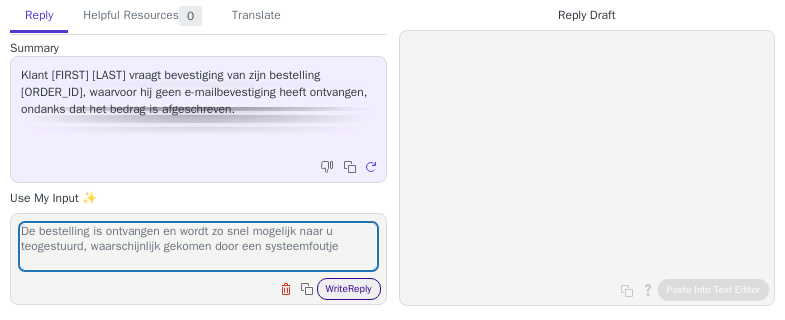 click on "Write  Reply" at bounding box center [349, 289] 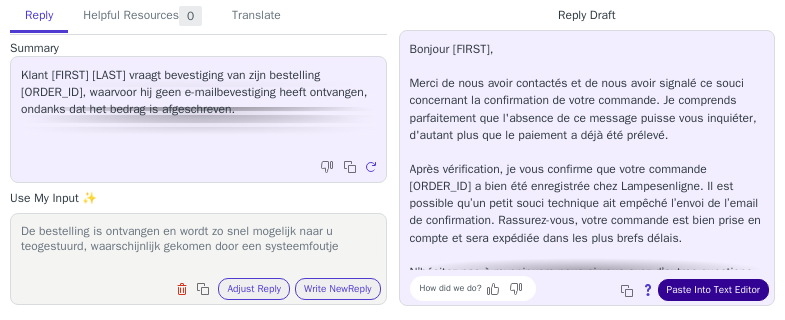click on "Paste Into Text Editor" at bounding box center [713, 290] 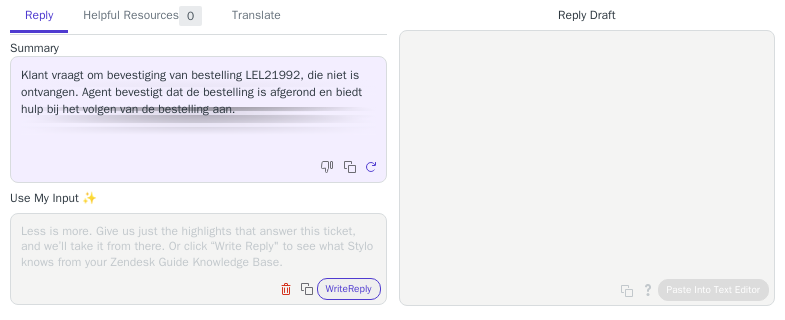 scroll, scrollTop: 0, scrollLeft: 0, axis: both 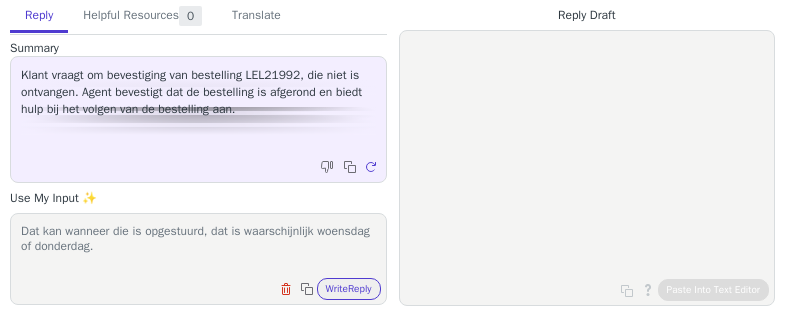 type on "Dat kan wanneer die is opgestuurd, dat is waarschijnlijk woensdag of donderdag." 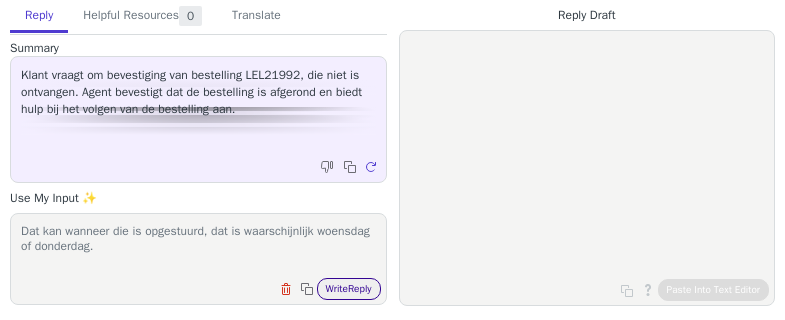 click on "Write  Reply" at bounding box center [349, 289] 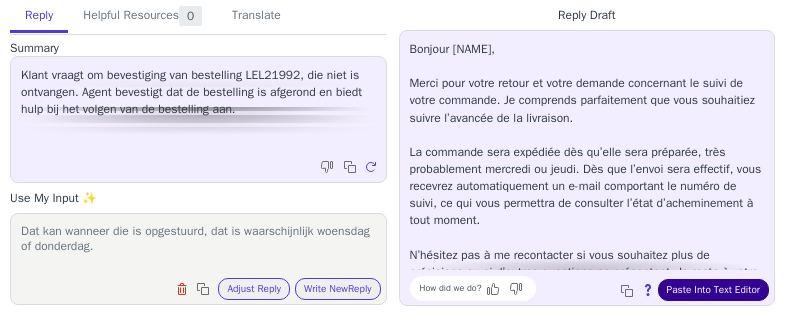 click on "Paste Into Text Editor" at bounding box center (713, 290) 